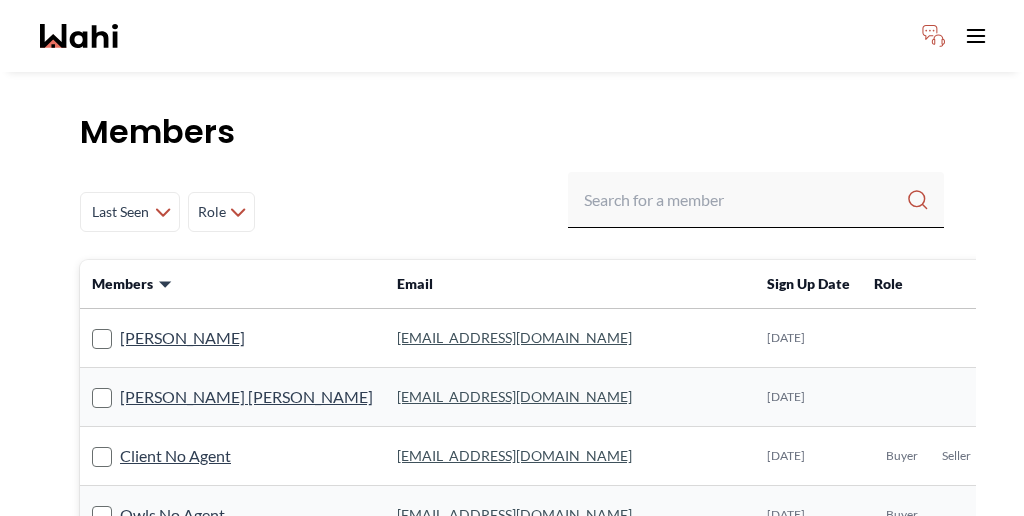 scroll, scrollTop: 0, scrollLeft: 0, axis: both 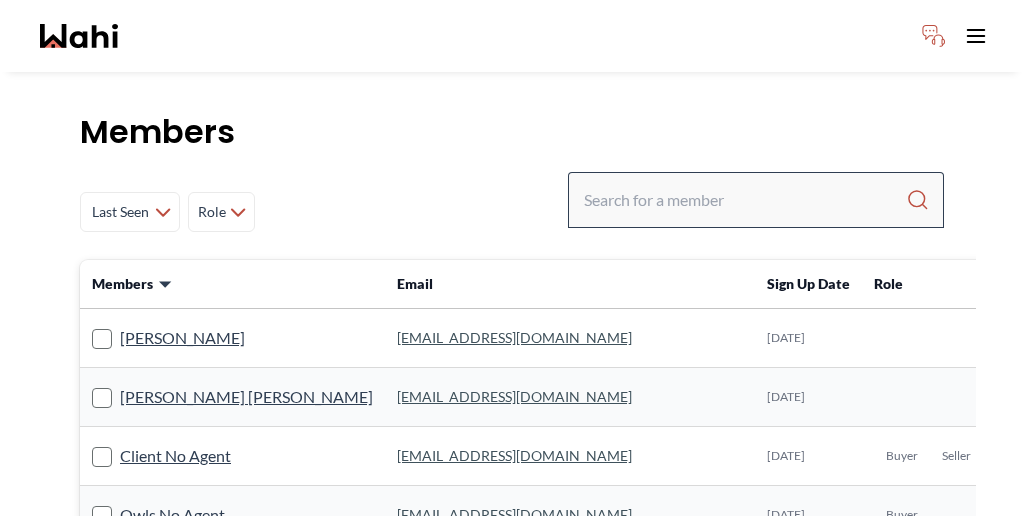 click at bounding box center (756, 200) 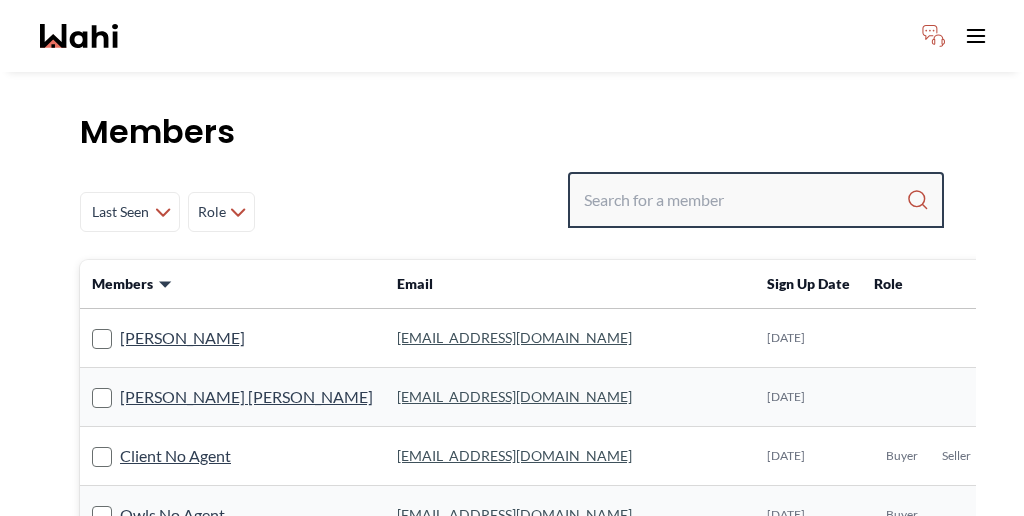 click at bounding box center [745, 200] 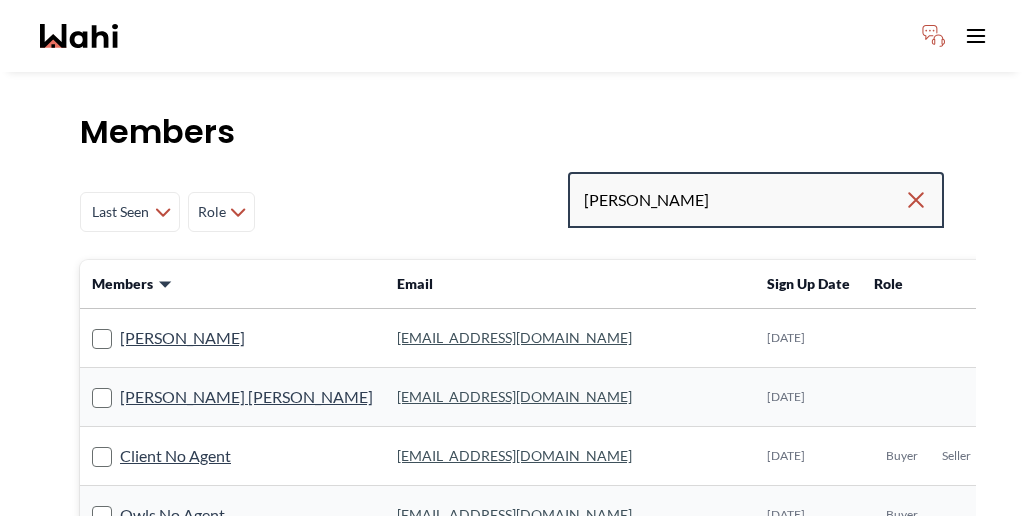 type on "Michelle Ryckman" 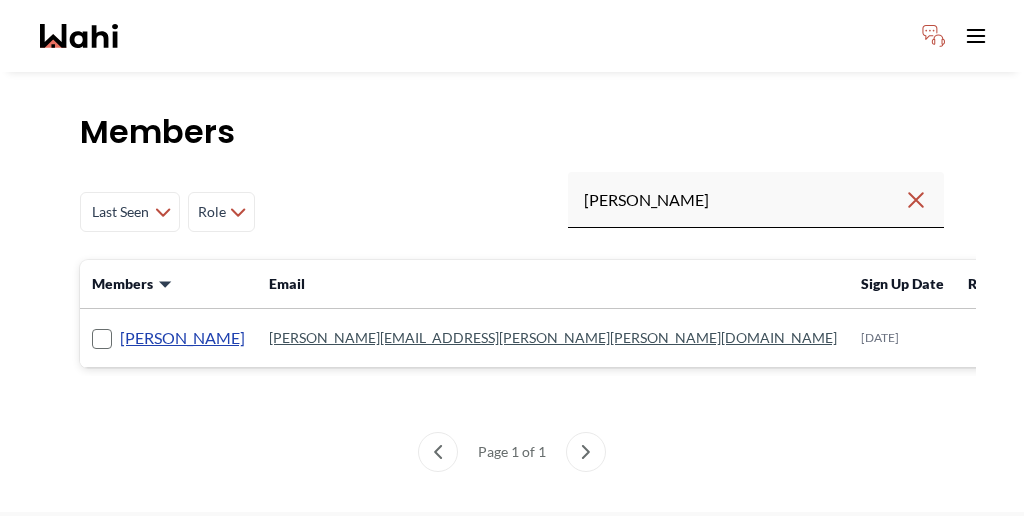 click on "Michelle Ryckman" at bounding box center (182, 338) 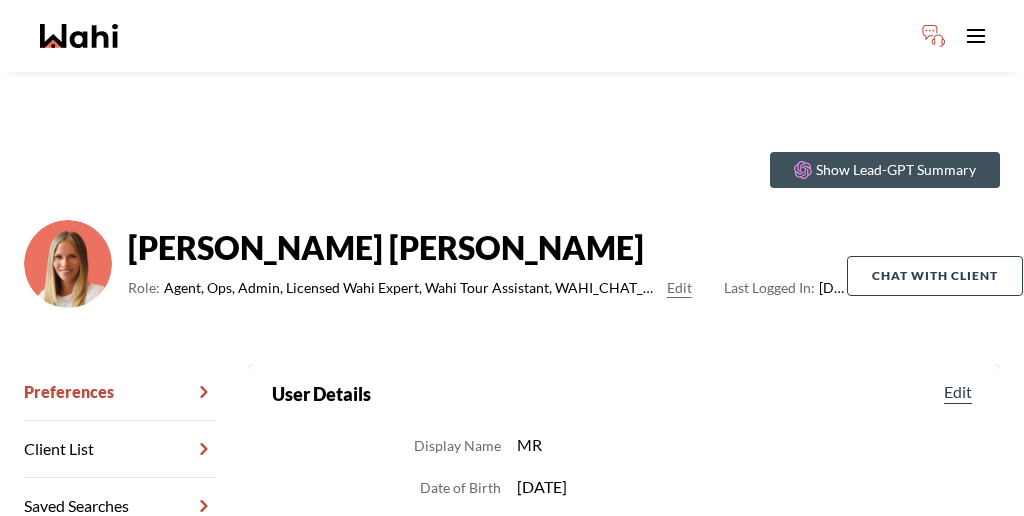 click on "Chat Transcripts" at bounding box center [120, 620] 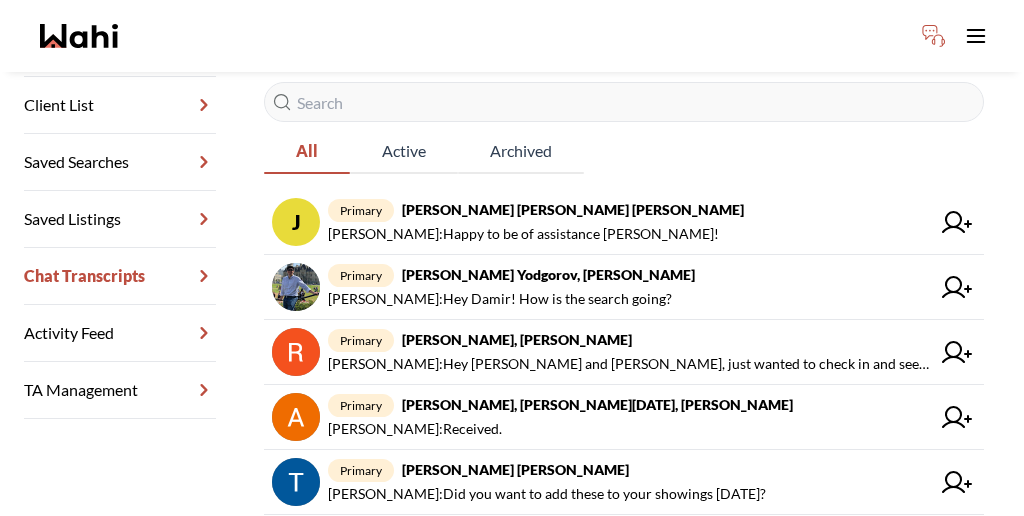scroll, scrollTop: 349, scrollLeft: 0, axis: vertical 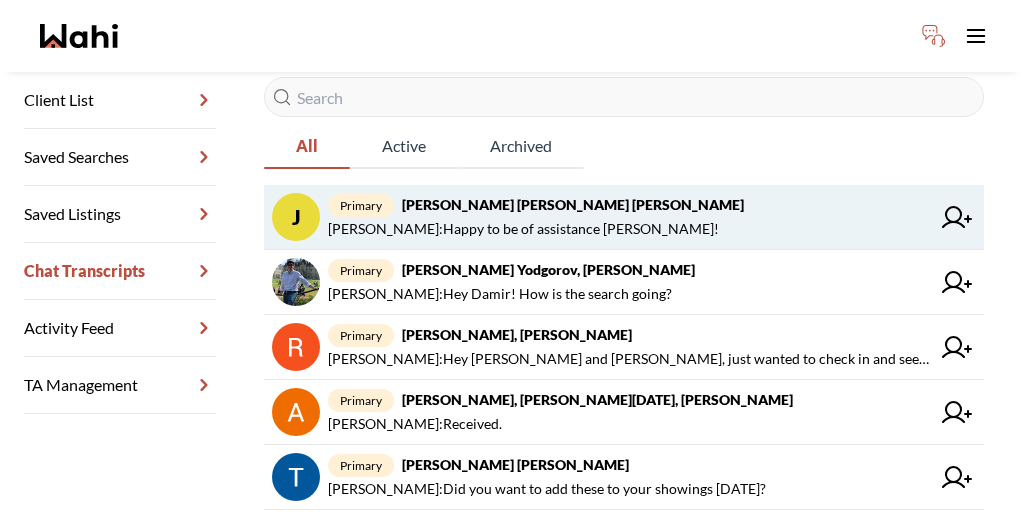 click on "Jerose Agunod, Chris Agunod, Michelle" at bounding box center [573, 204] 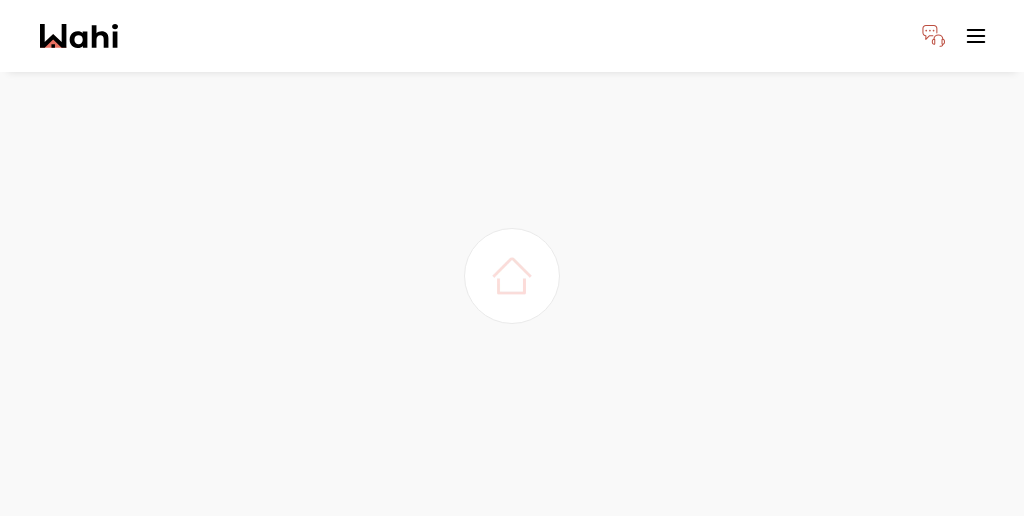 scroll, scrollTop: 0, scrollLeft: 0, axis: both 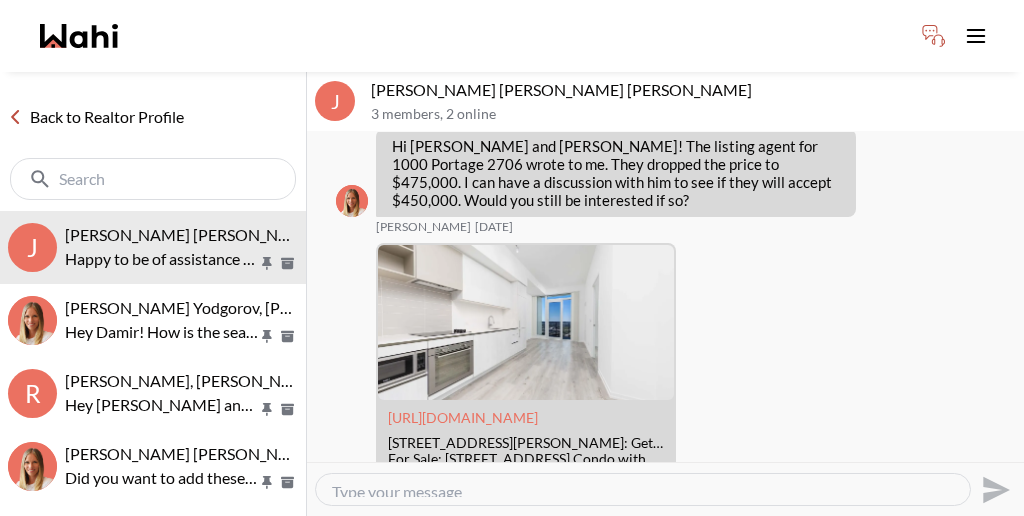 drag, startPoint x: 660, startPoint y: 311, endPoint x: 843, endPoint y: 319, distance: 183.17477 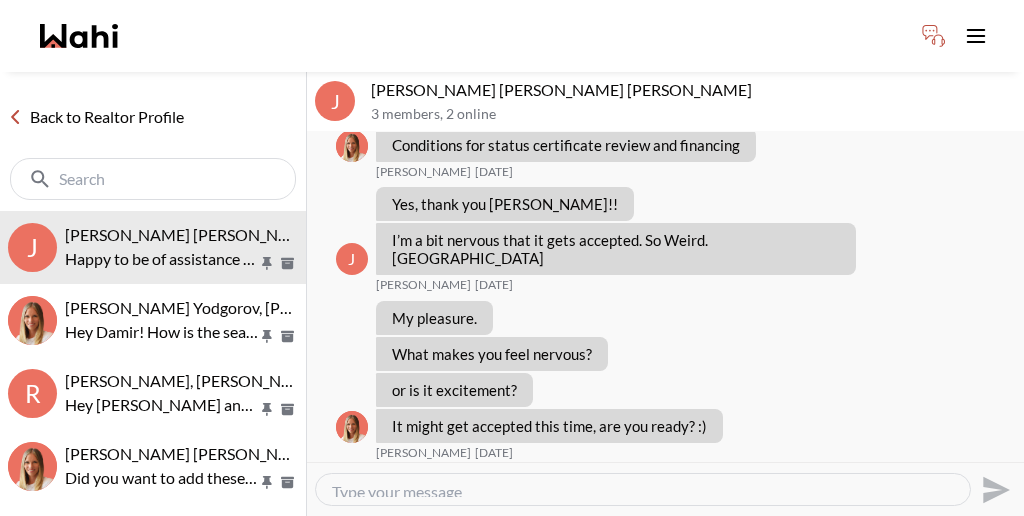 scroll, scrollTop: 8118, scrollLeft: 0, axis: vertical 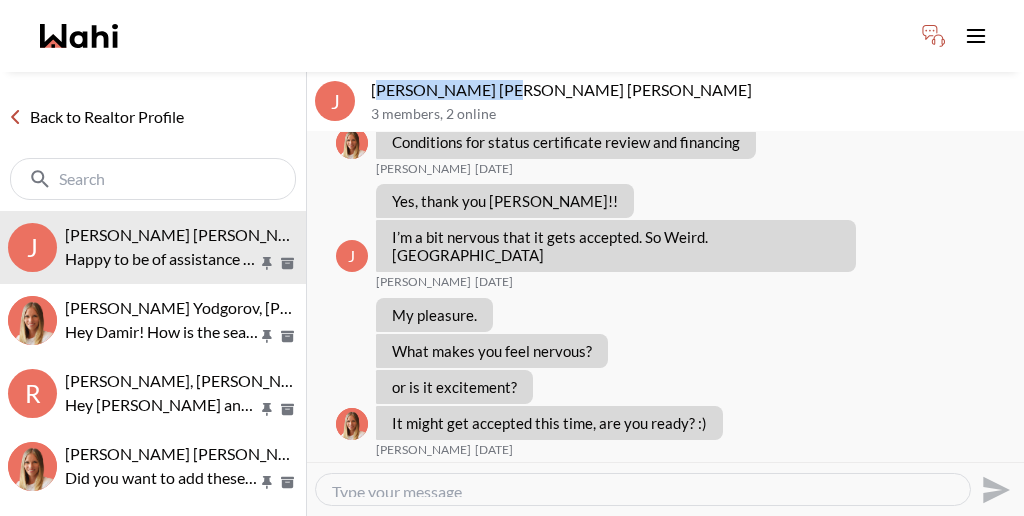 drag, startPoint x: 369, startPoint y: 69, endPoint x: 461, endPoint y: 69, distance: 92 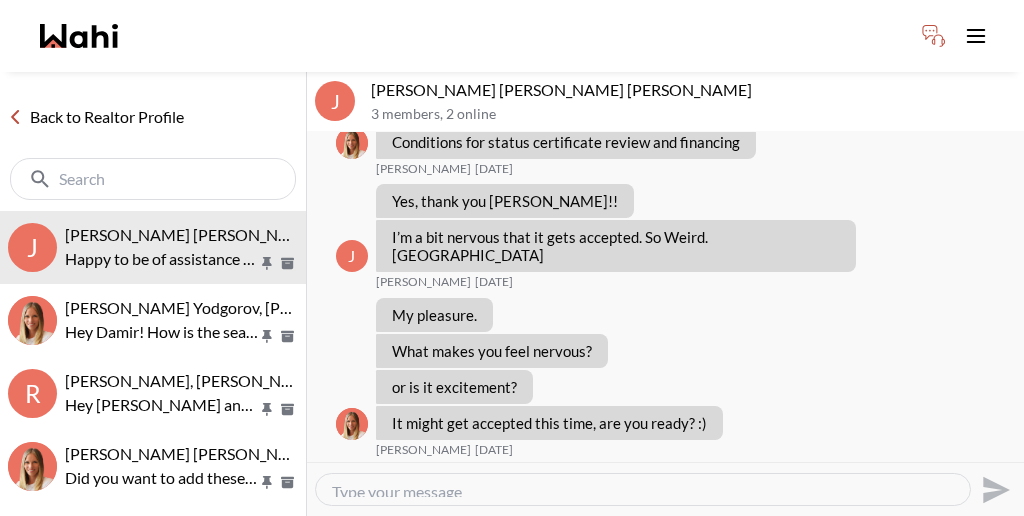 click on "Jerose Agunod, Chris Agunod, Michelle" at bounding box center (693, 90) 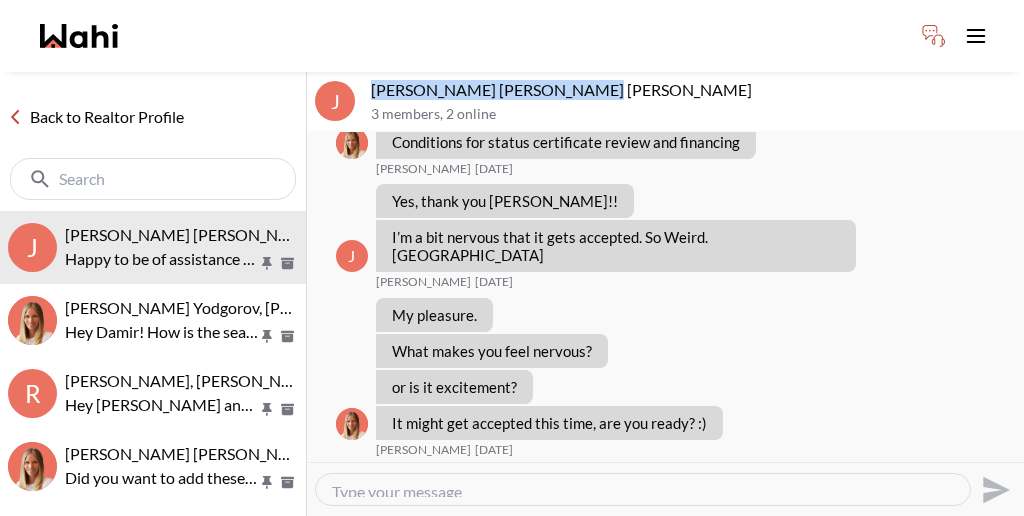 drag, startPoint x: 364, startPoint y: 67, endPoint x: 519, endPoint y: 69, distance: 155.01291 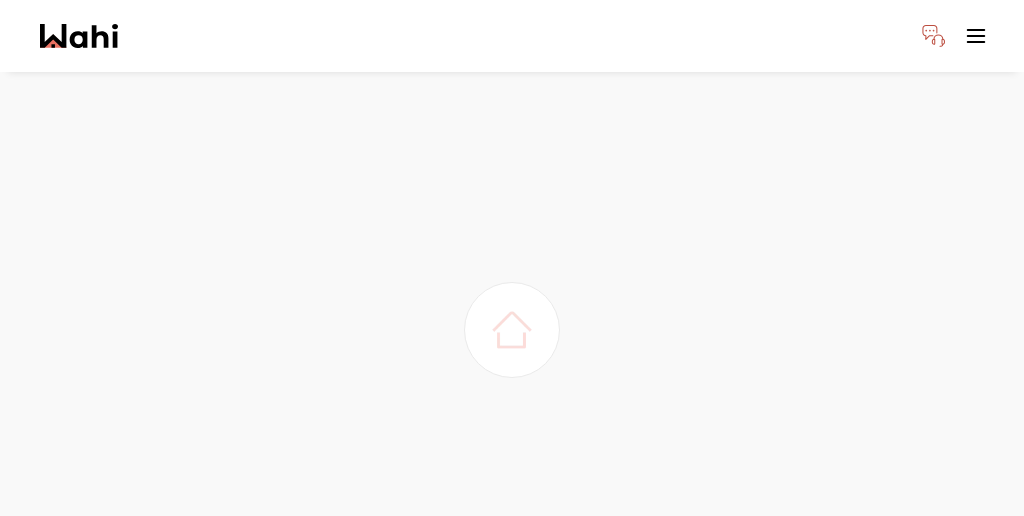 scroll, scrollTop: 0, scrollLeft: 0, axis: both 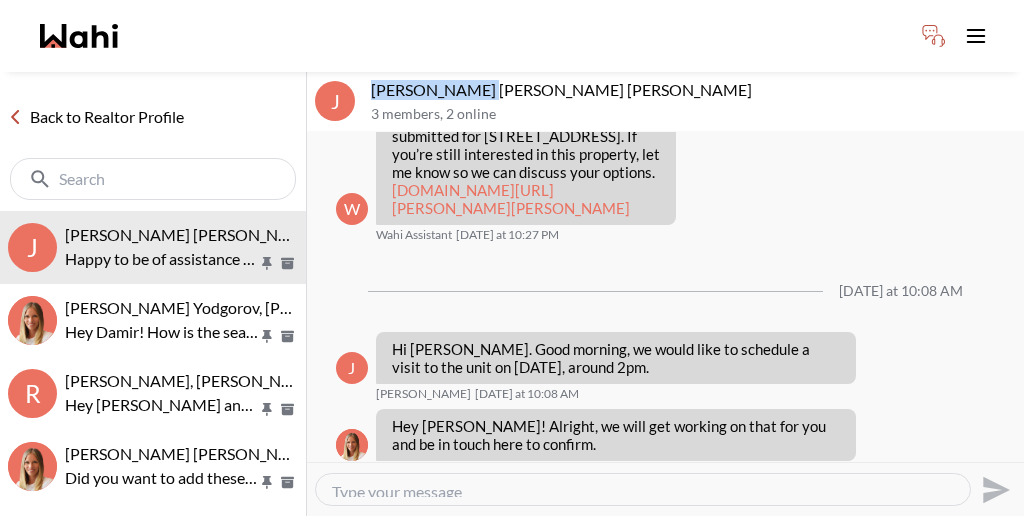 drag, startPoint x: 366, startPoint y: 73, endPoint x: 445, endPoint y: 71, distance: 79.025314 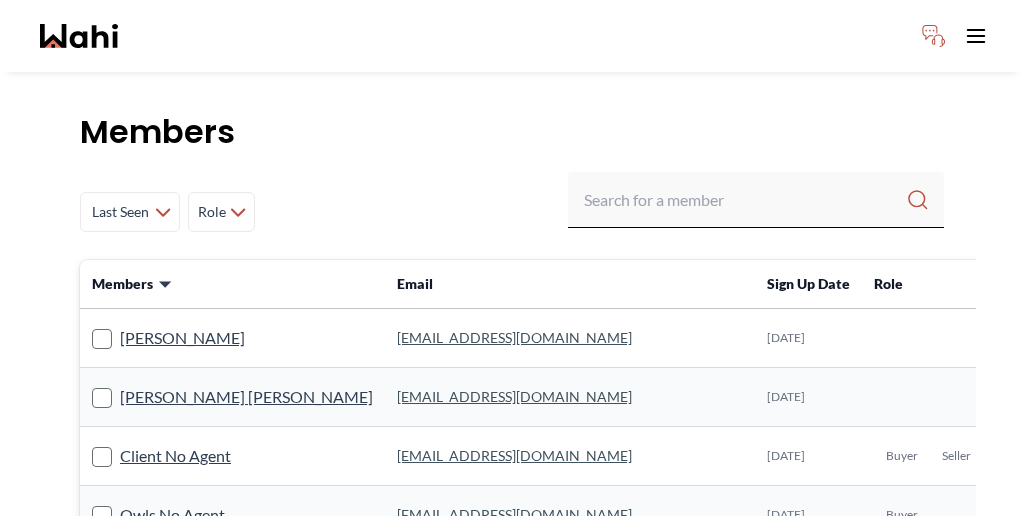 scroll, scrollTop: 0, scrollLeft: 0, axis: both 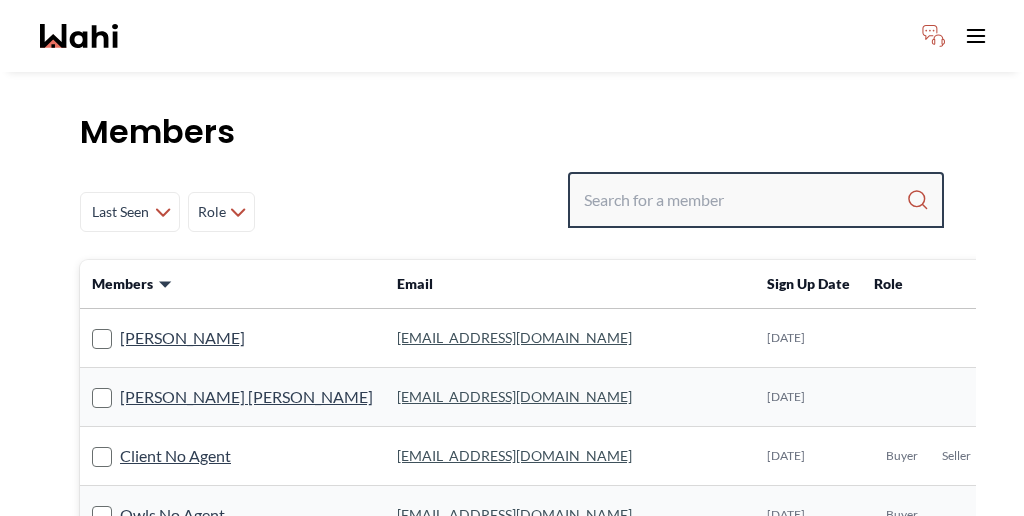 click at bounding box center [745, 200] 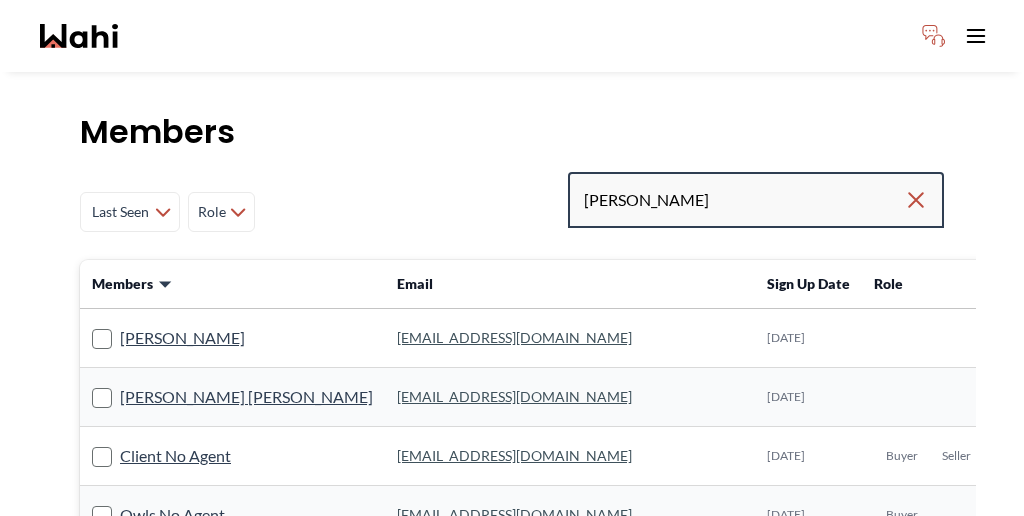 type on "[PERSON_NAME]" 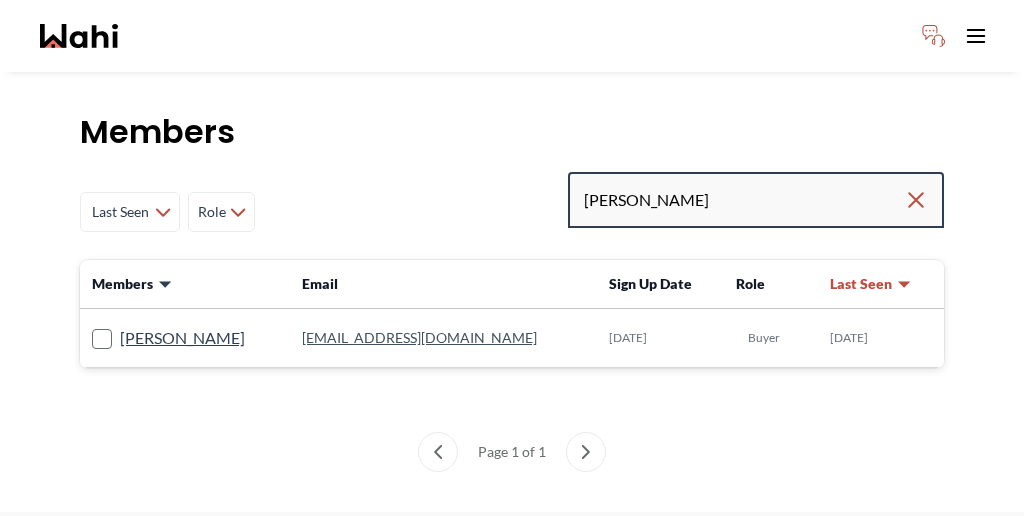 drag, startPoint x: 780, startPoint y: 144, endPoint x: 580, endPoint y: 138, distance: 200.08998 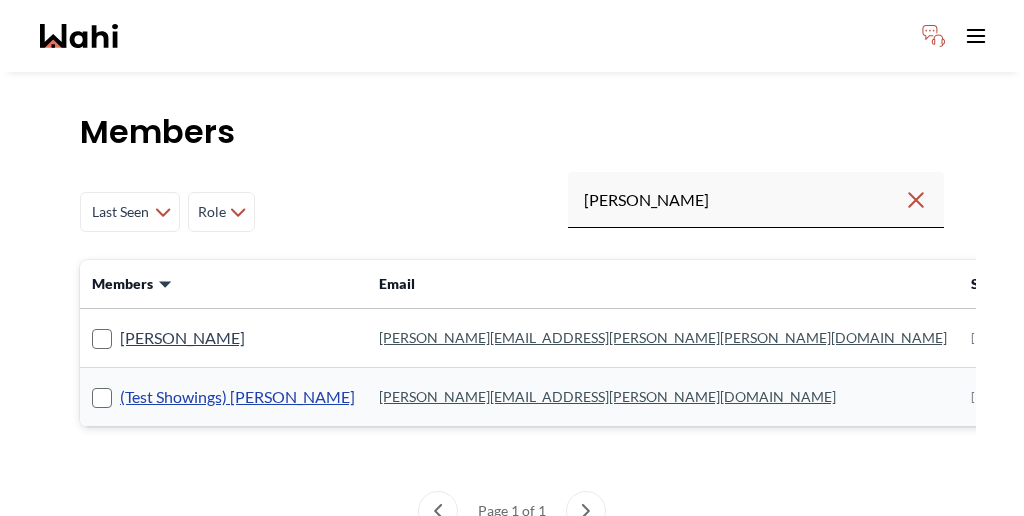 click on "(Test Showings) Alicia Malette" at bounding box center (237, 397) 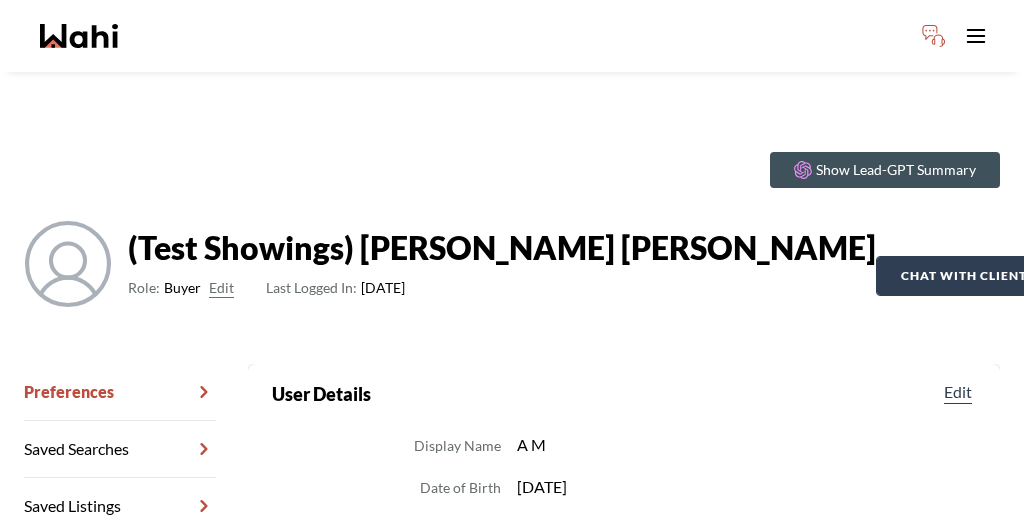 click on "Chat with client" at bounding box center (964, 276) 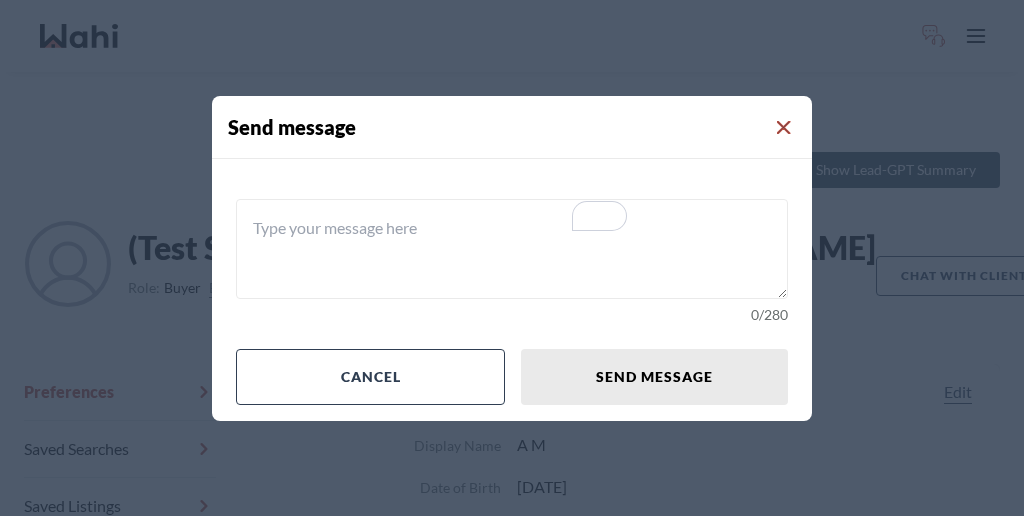 click 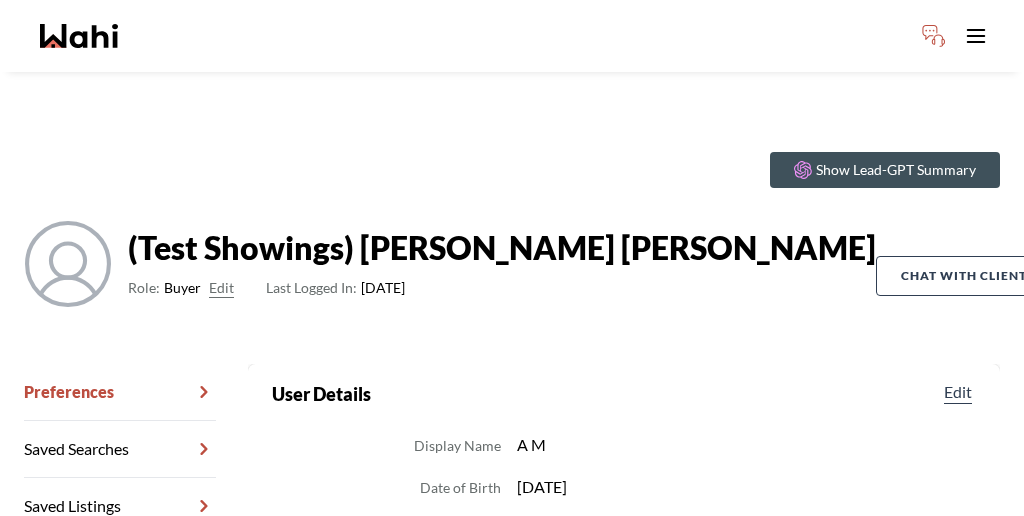 click on "Act as Client" at bounding box center [1142, 276] 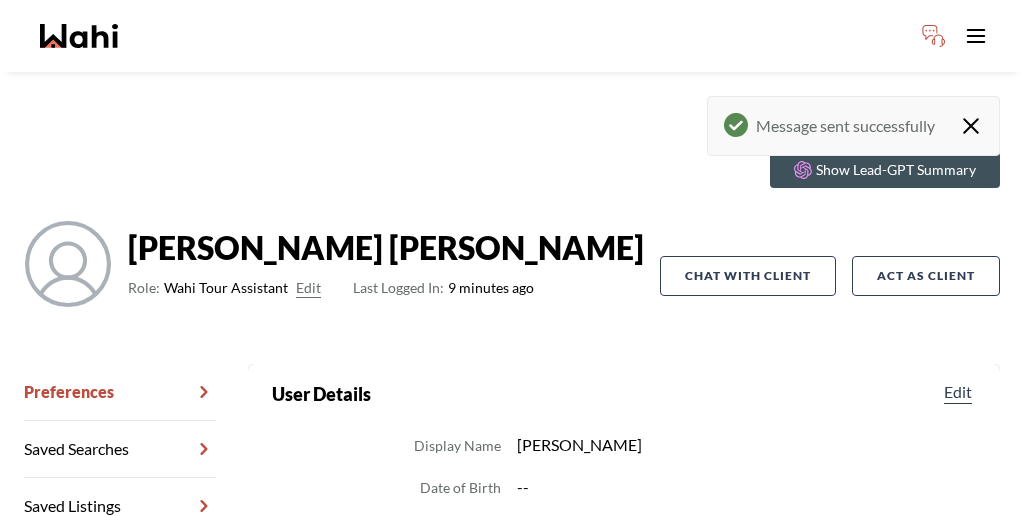 scroll, scrollTop: 0, scrollLeft: 0, axis: both 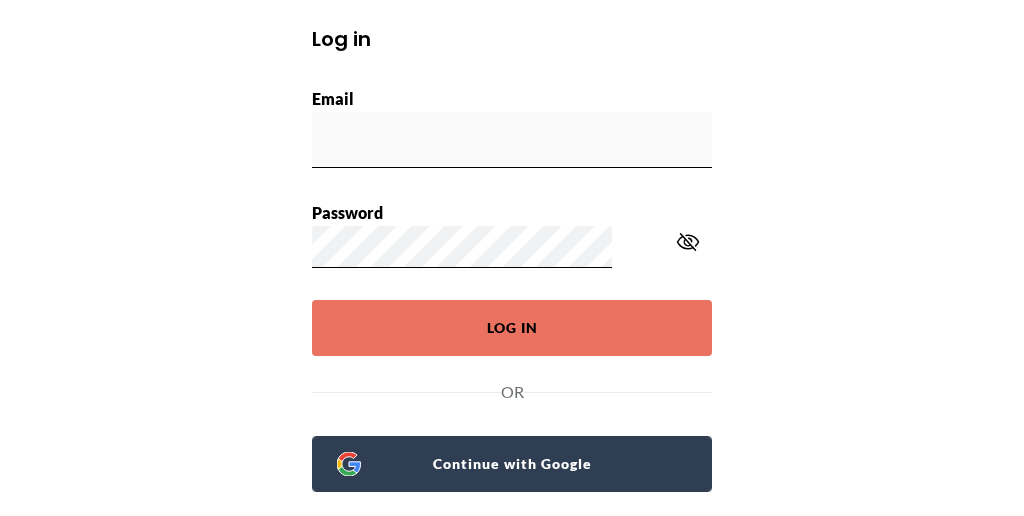 click on "Continue with Google" at bounding box center (524, 464) 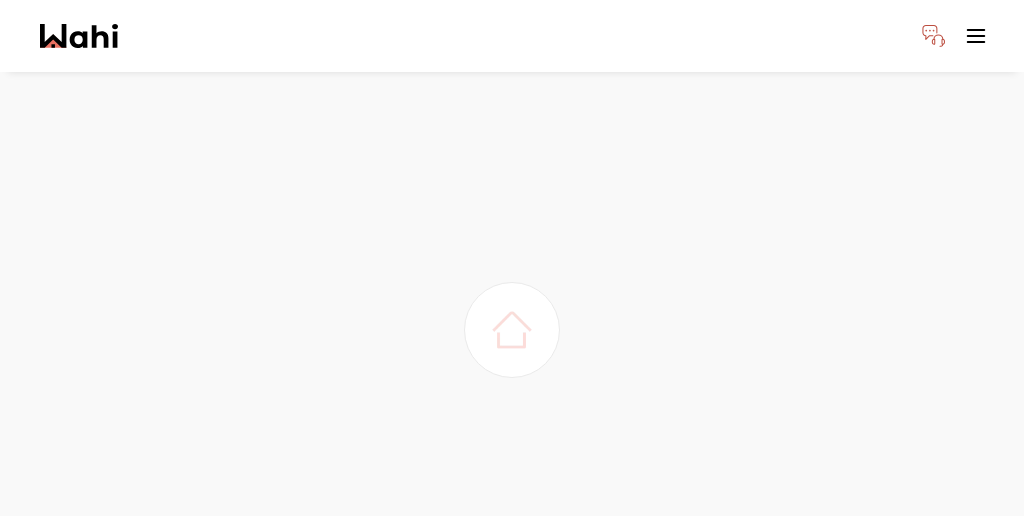 scroll, scrollTop: 0, scrollLeft: 0, axis: both 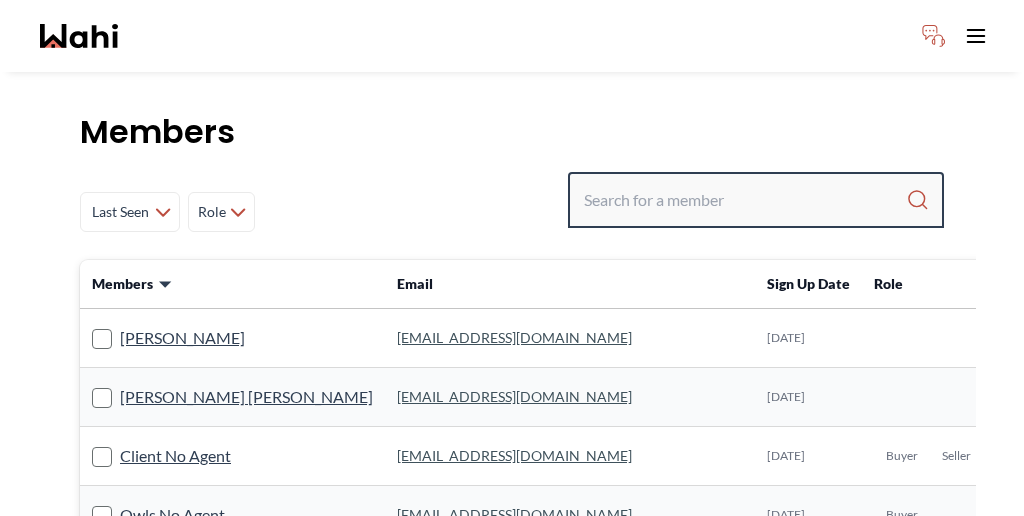 click at bounding box center [745, 200] 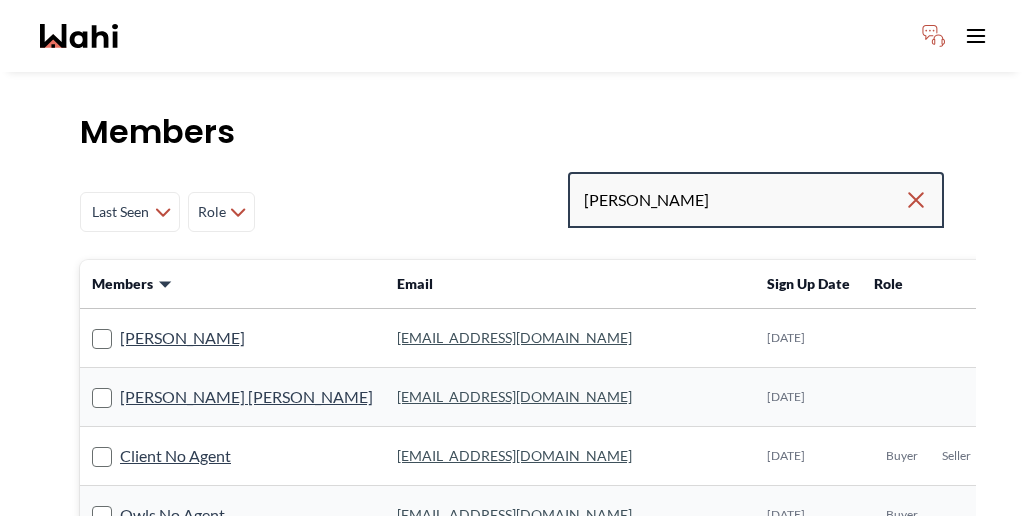 type on "Rochelle Hogue" 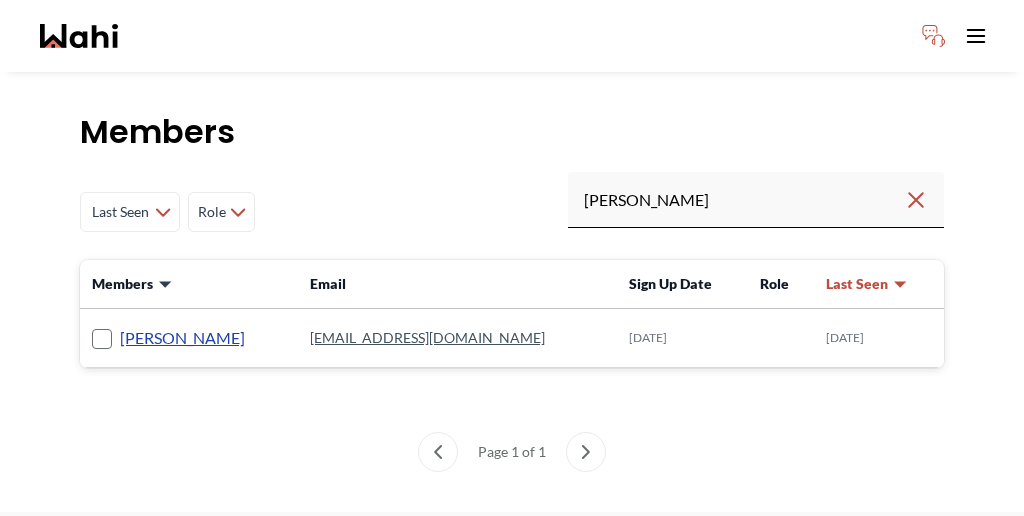 click on "Rochelle Hogue" at bounding box center (182, 338) 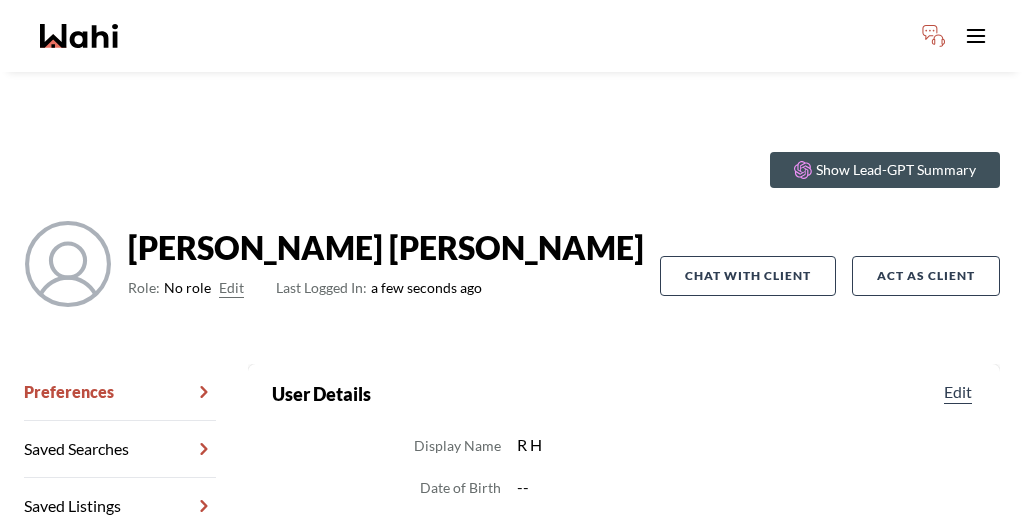 click on "Edit" at bounding box center (231, 288) 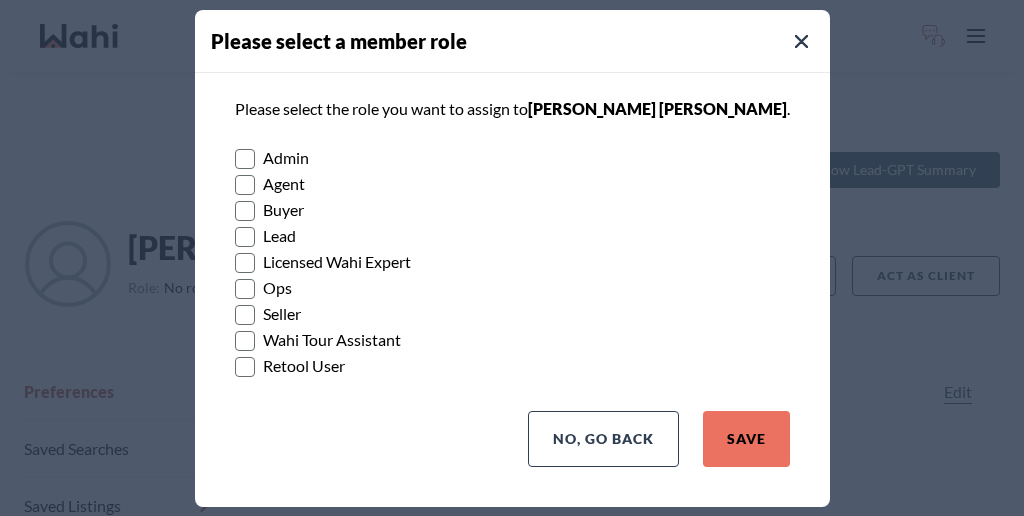 click 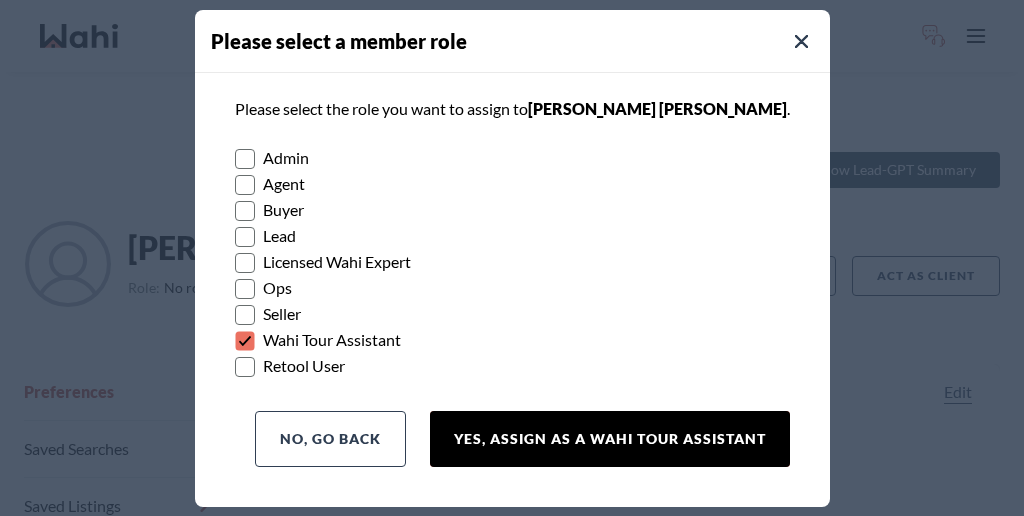 click on "Yes, Assign as a Wahi Tour Assistant" at bounding box center [610, 439] 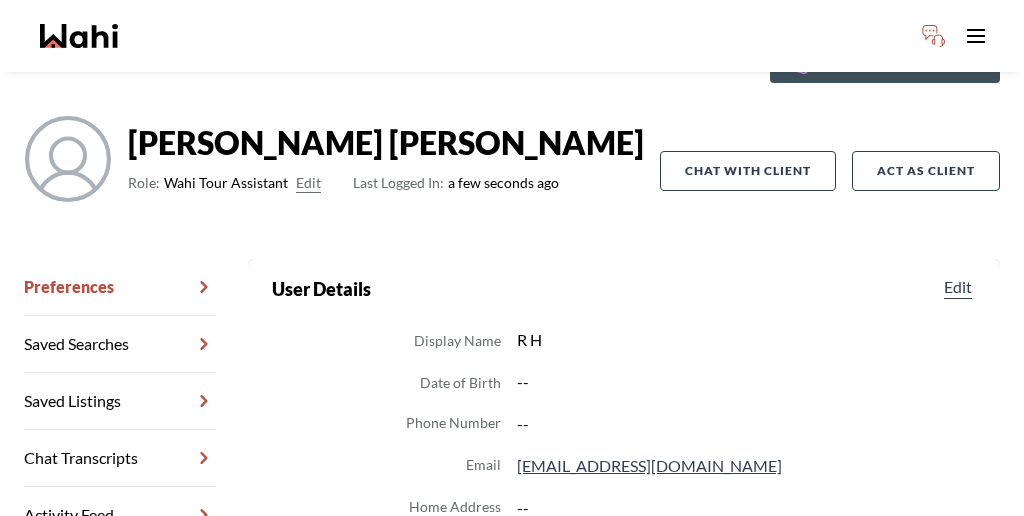 scroll, scrollTop: 128, scrollLeft: 0, axis: vertical 